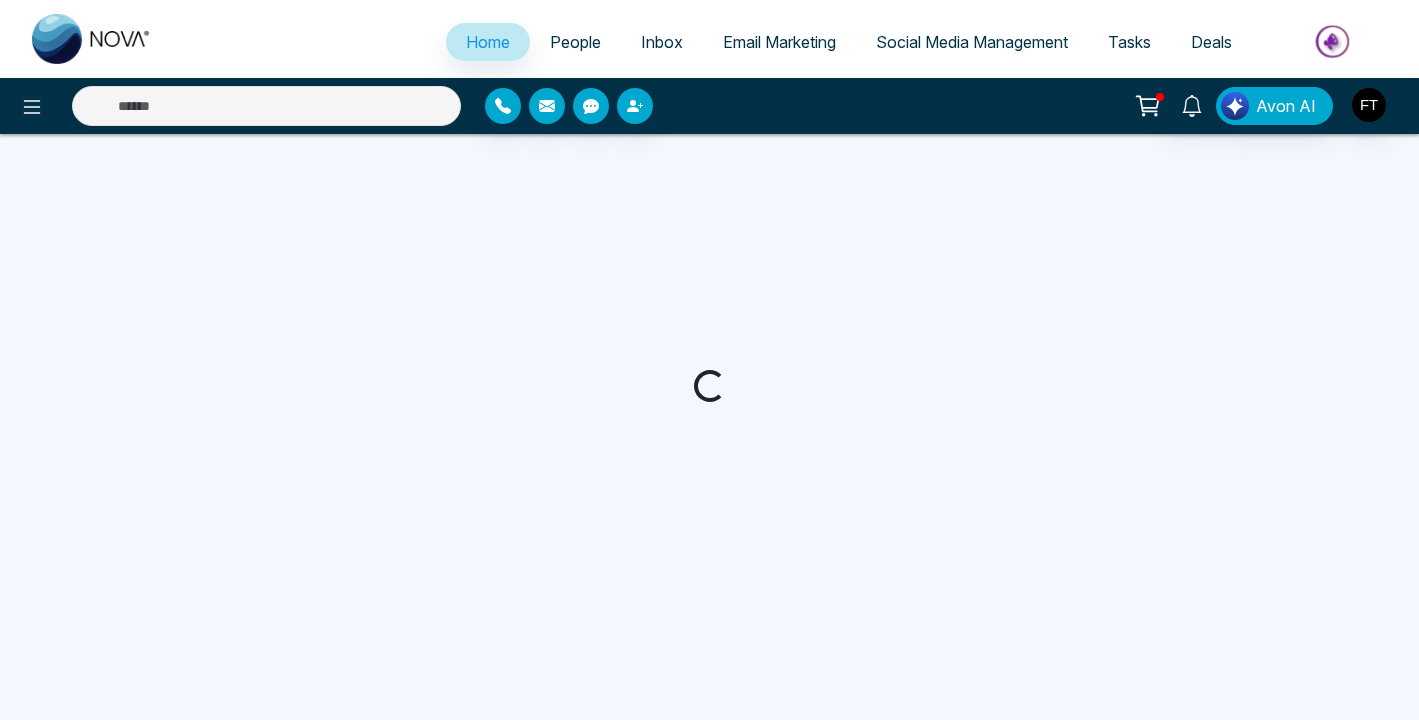 scroll, scrollTop: 0, scrollLeft: 0, axis: both 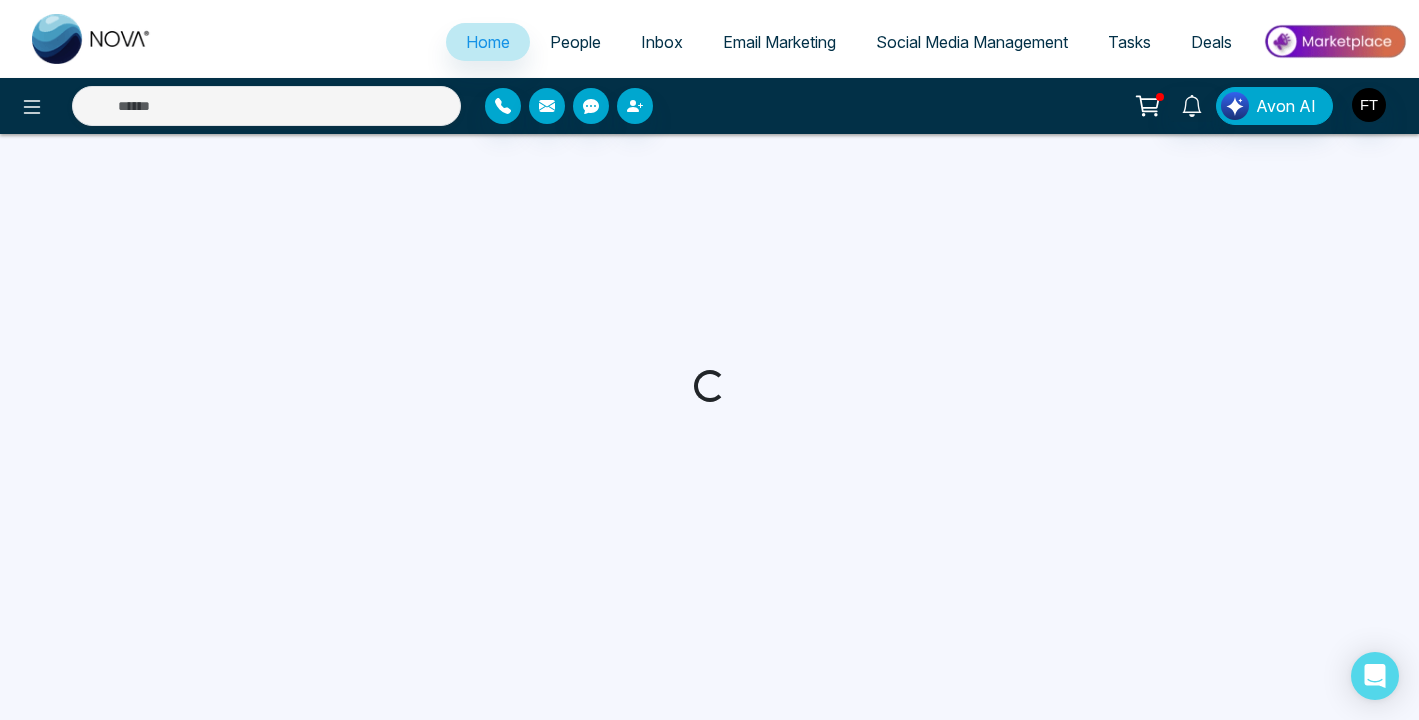 select on "*" 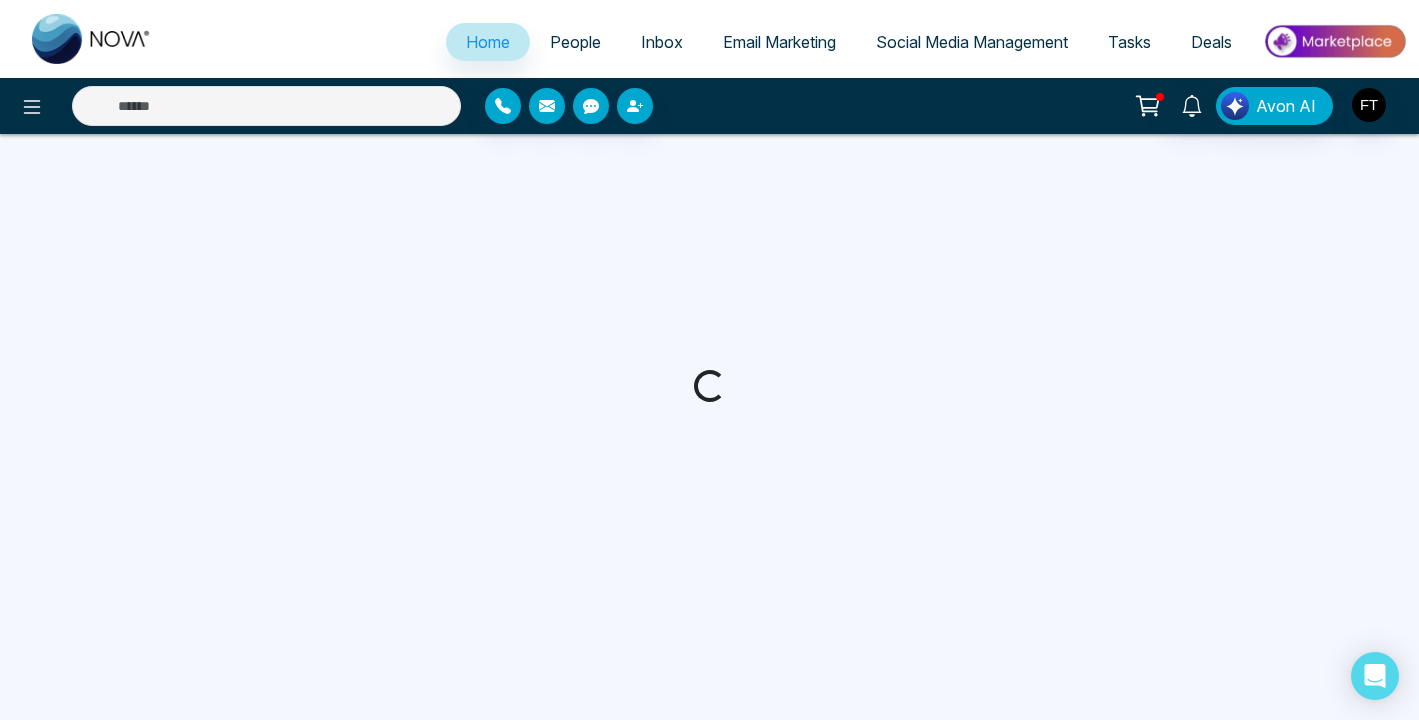 select on "*" 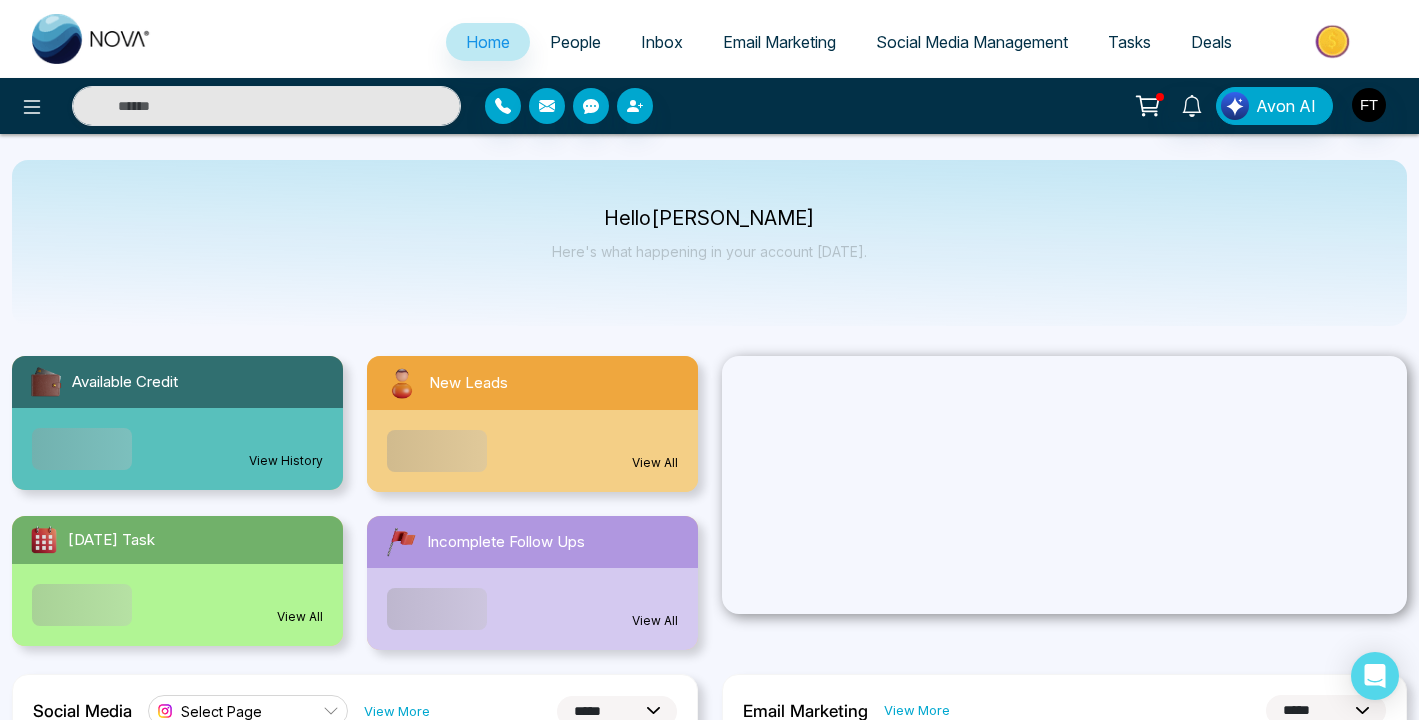click on "Email Marketing" at bounding box center [779, 42] 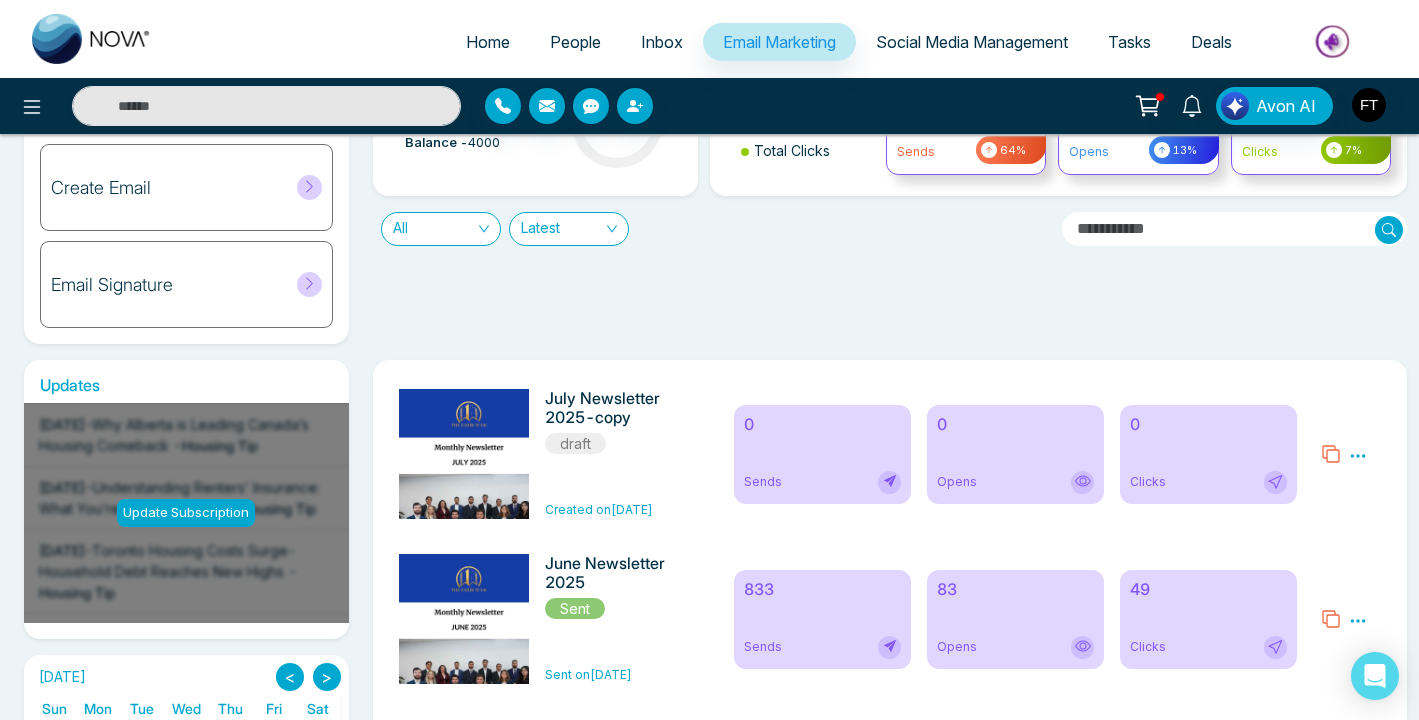 scroll, scrollTop: 225, scrollLeft: 0, axis: vertical 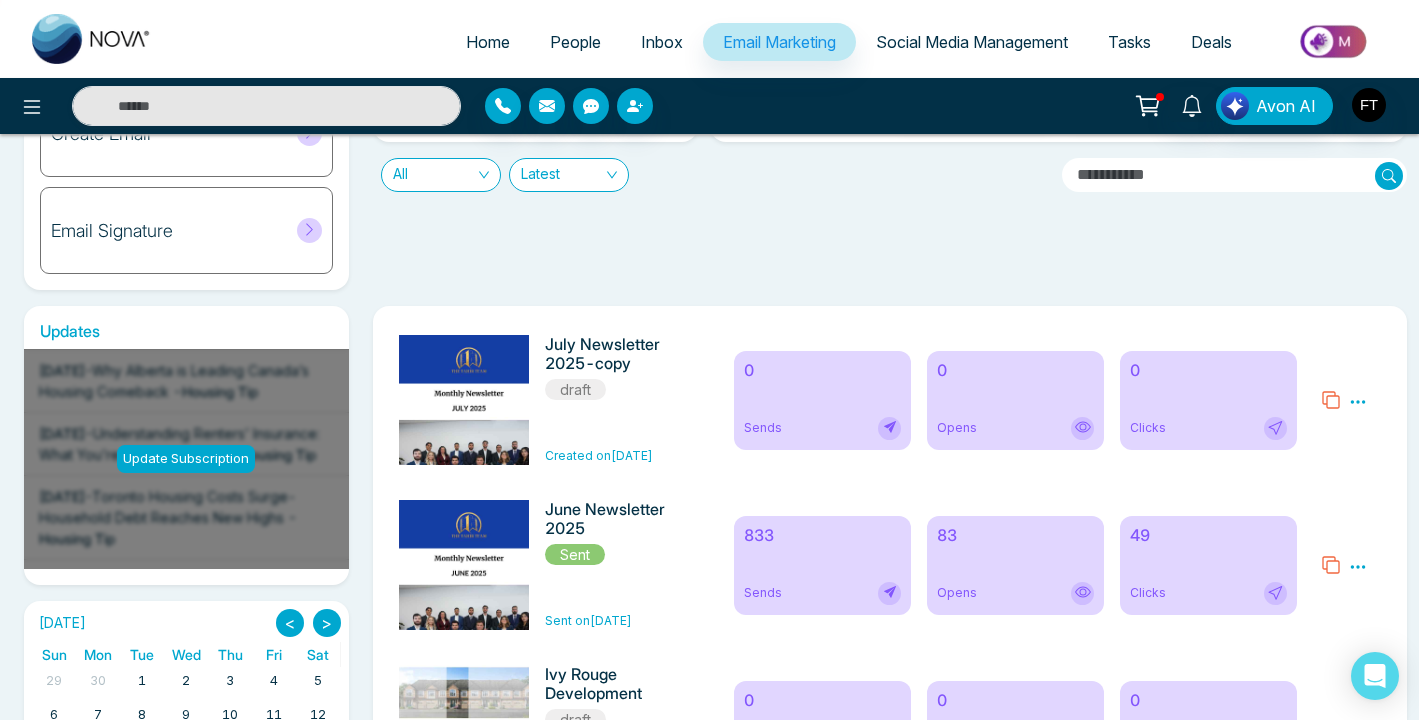 click 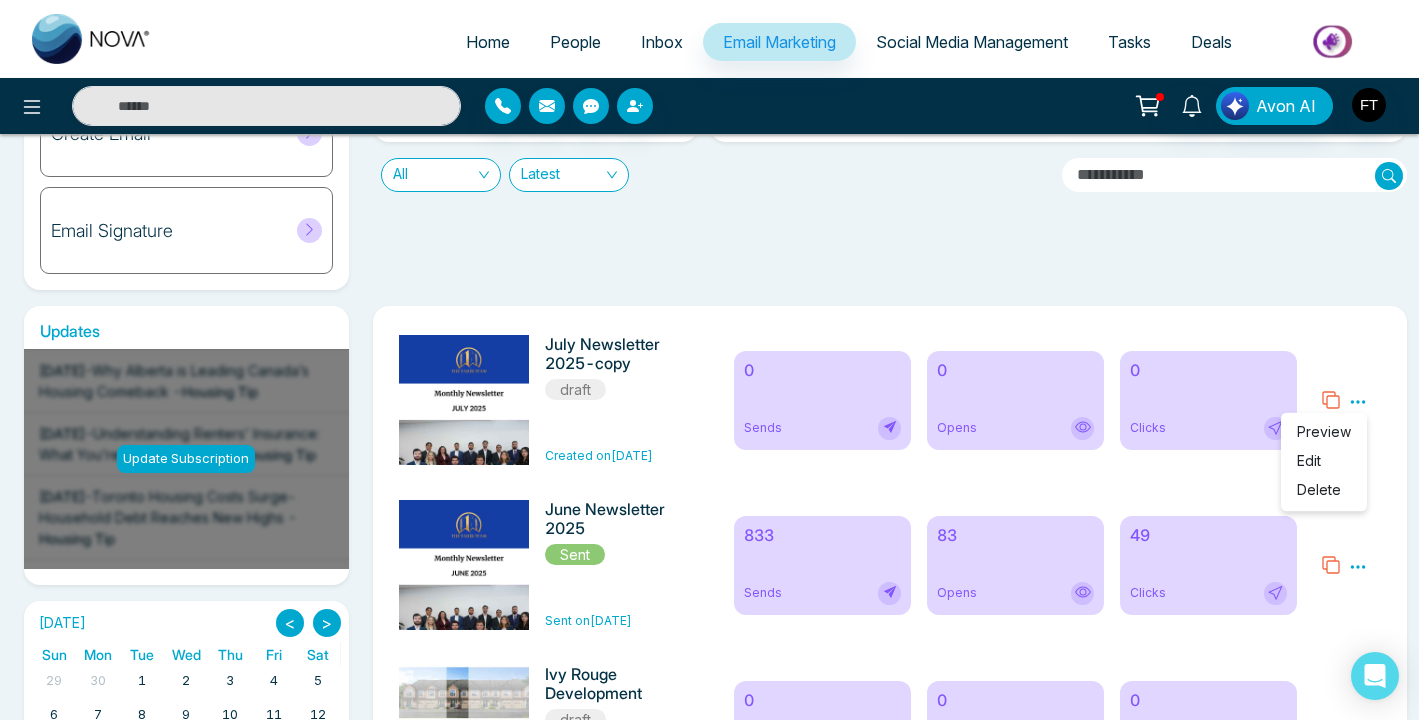 click on "Edit" at bounding box center [1309, 460] 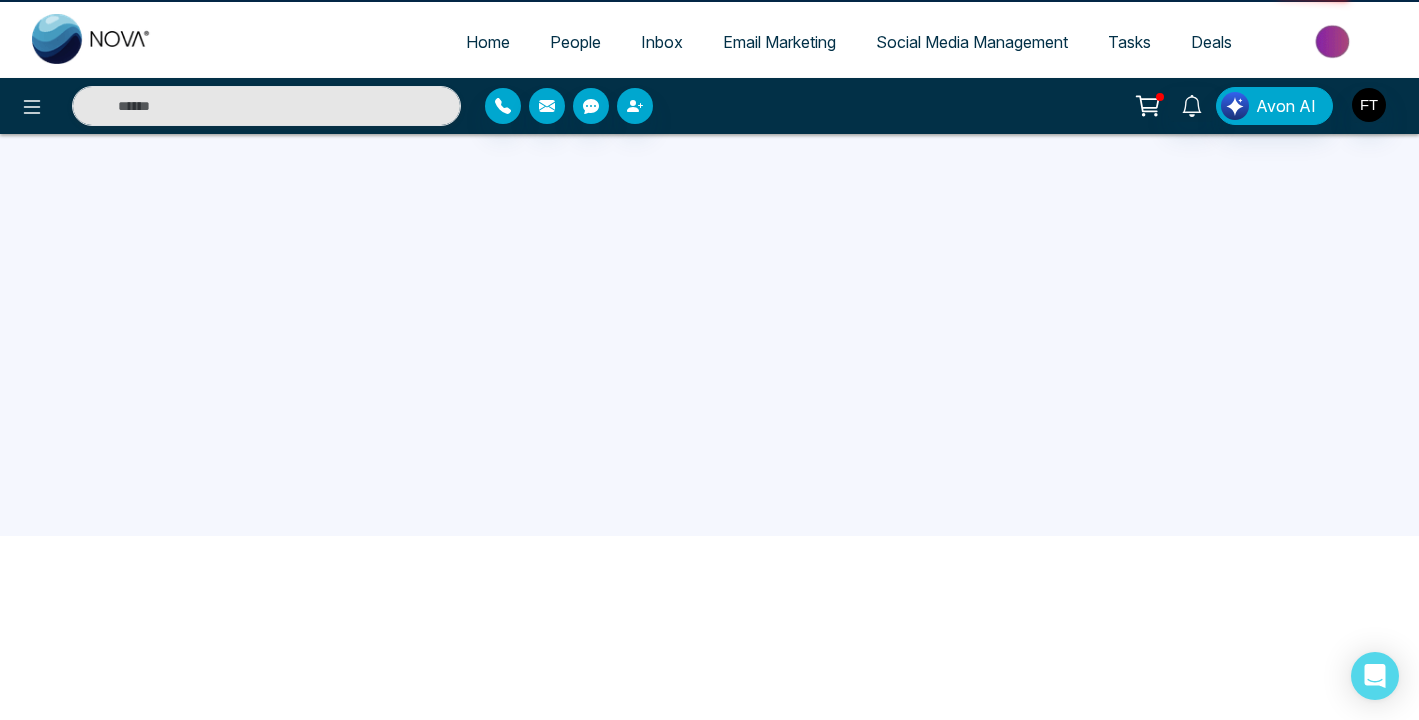 scroll, scrollTop: 0, scrollLeft: 0, axis: both 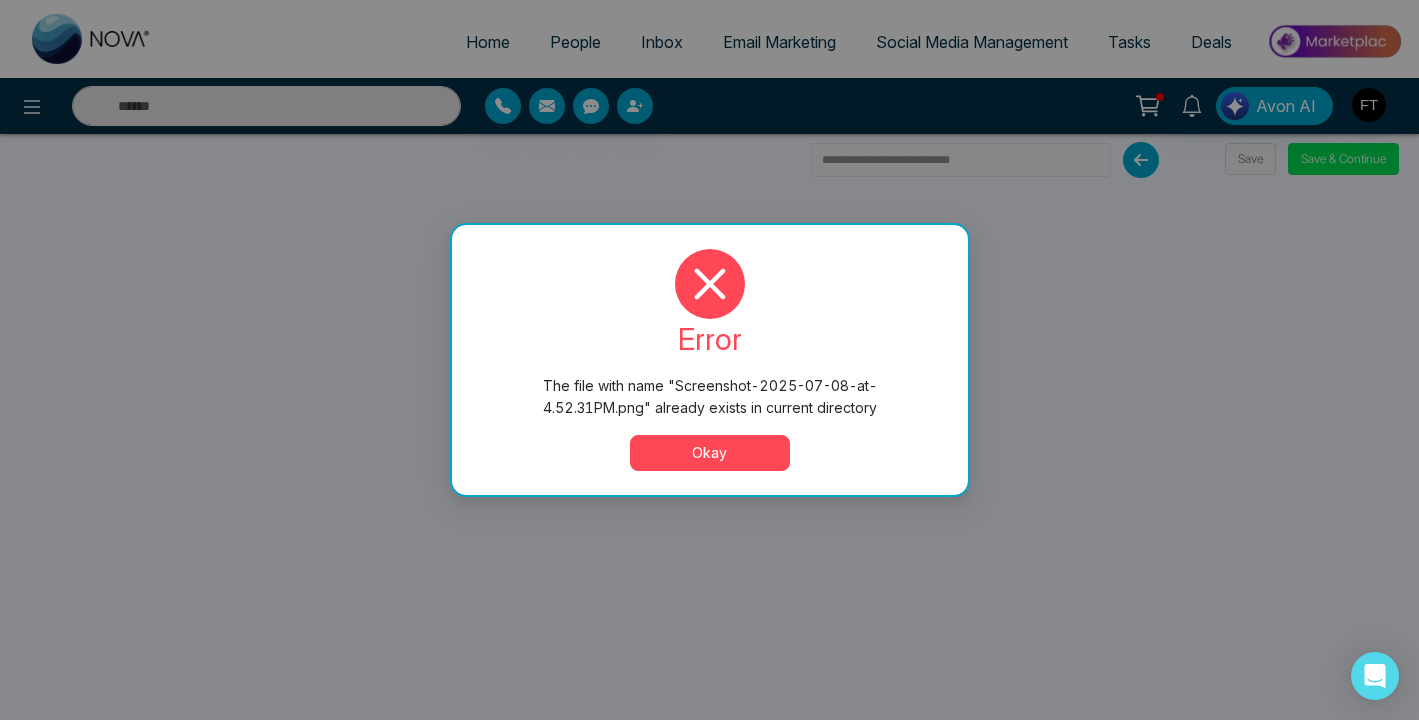 click on "Okay" at bounding box center [710, 453] 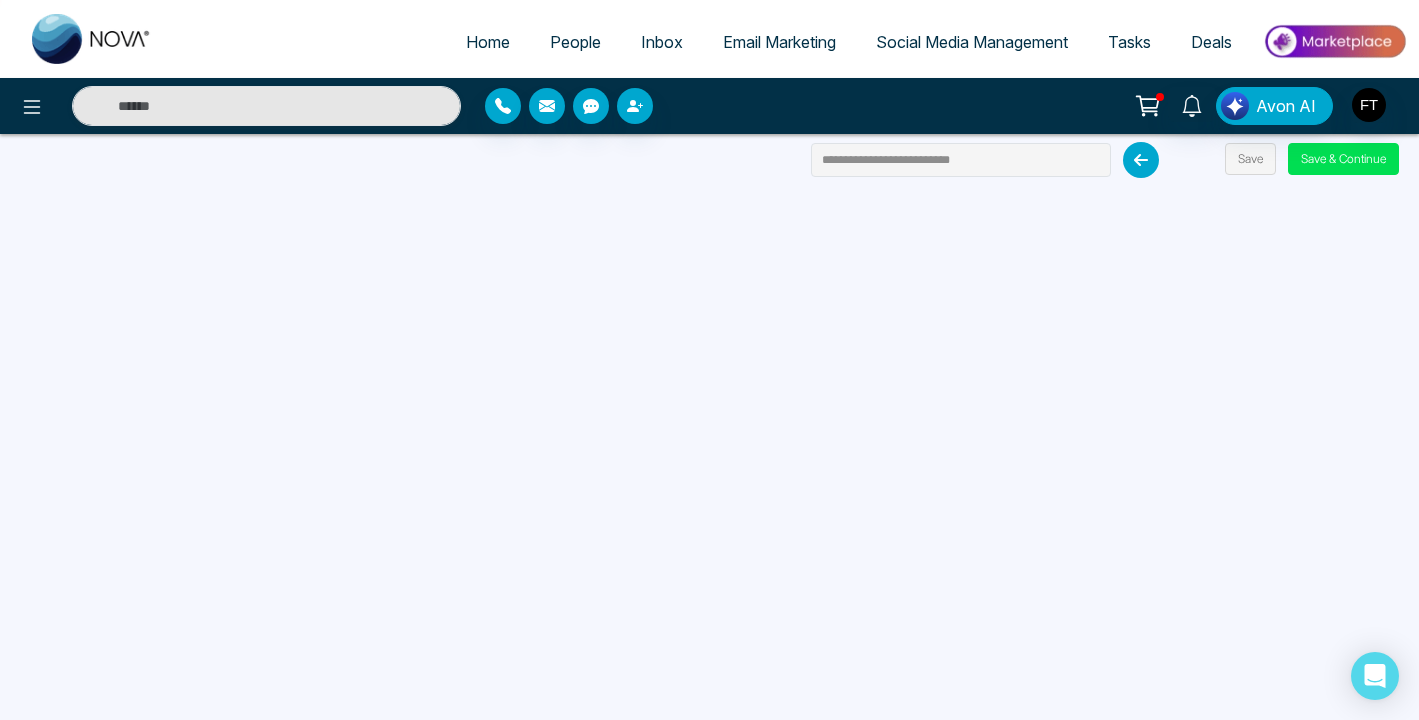 scroll, scrollTop: 0, scrollLeft: 0, axis: both 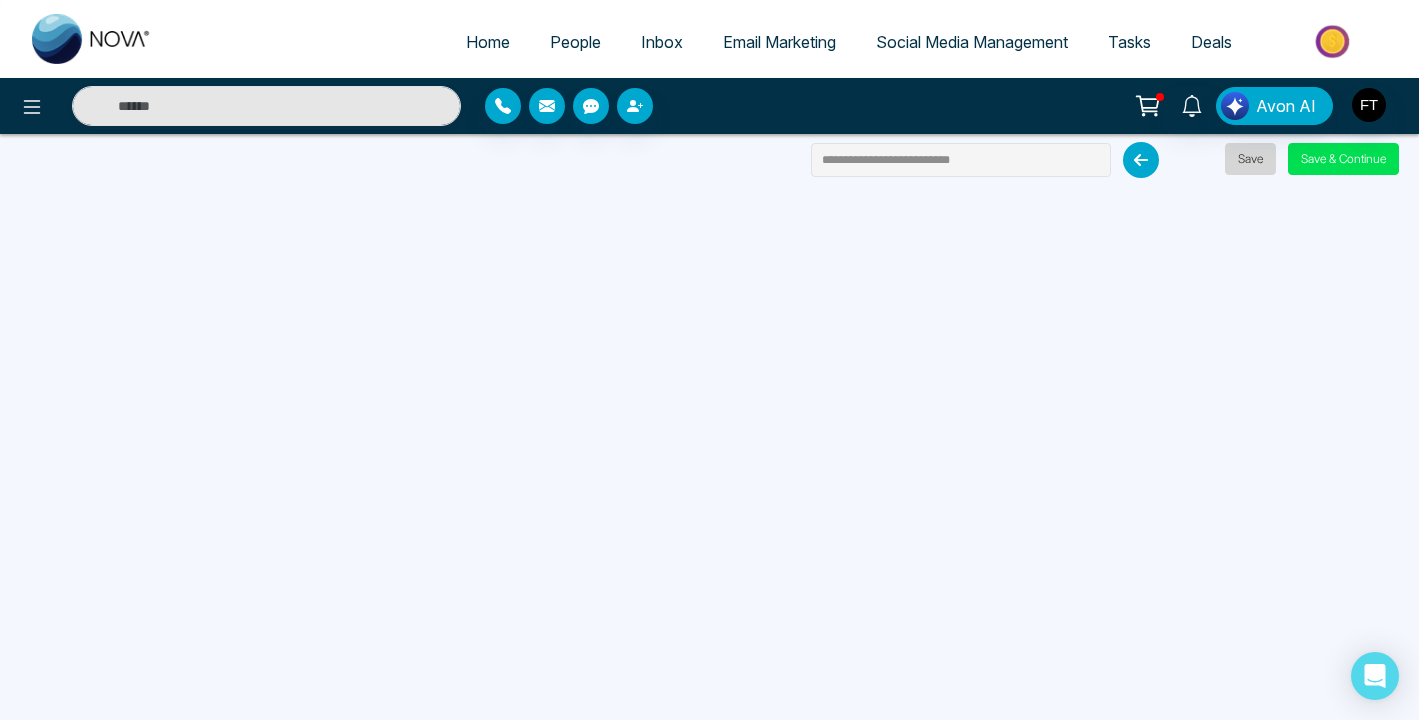 click on "Save" at bounding box center (1250, 159) 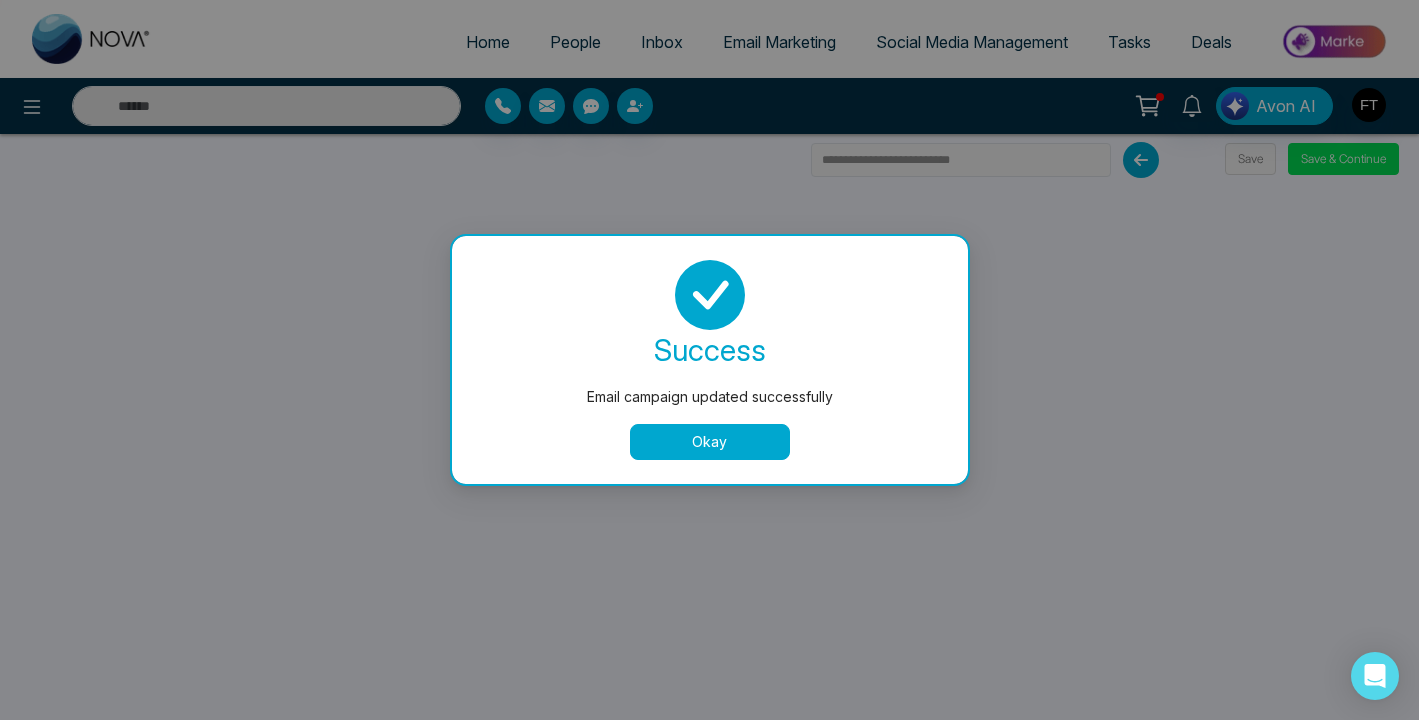 click on "Okay" at bounding box center [710, 442] 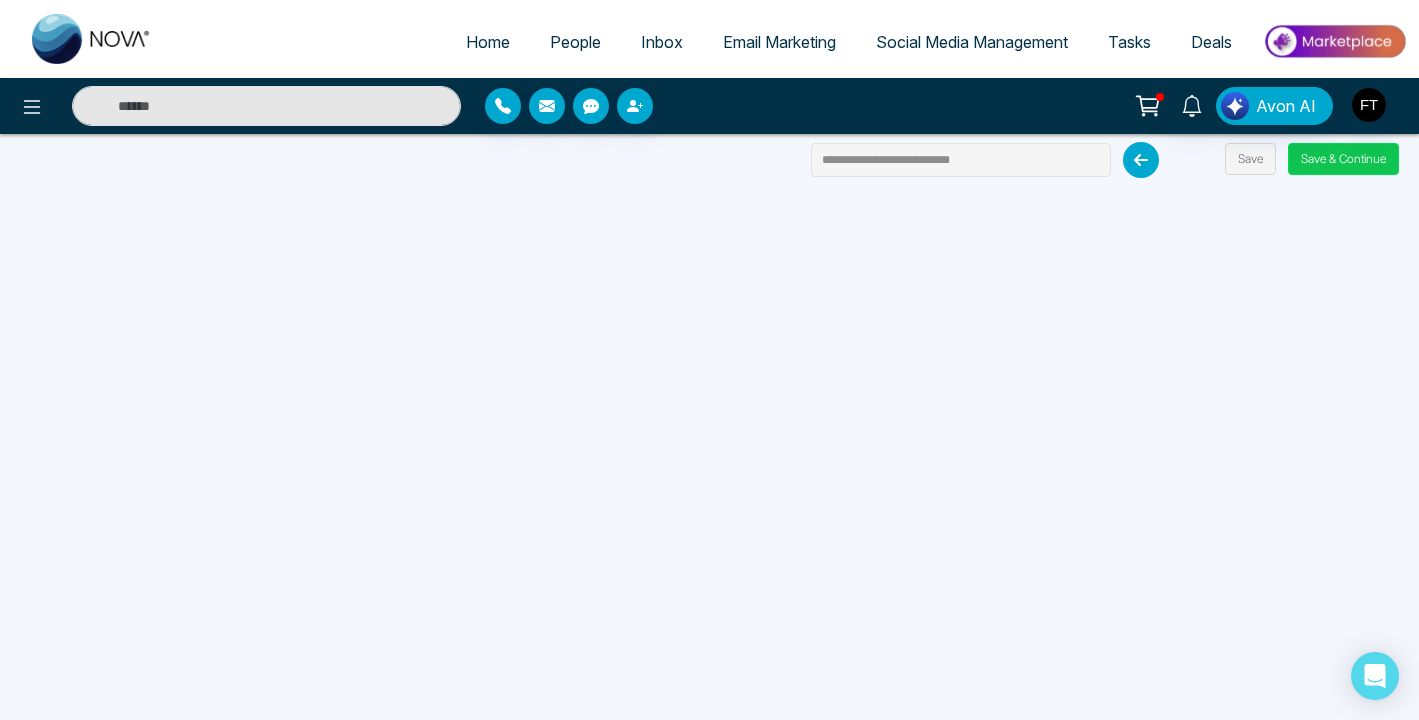 click on "Save & Continue" at bounding box center (1343, 159) 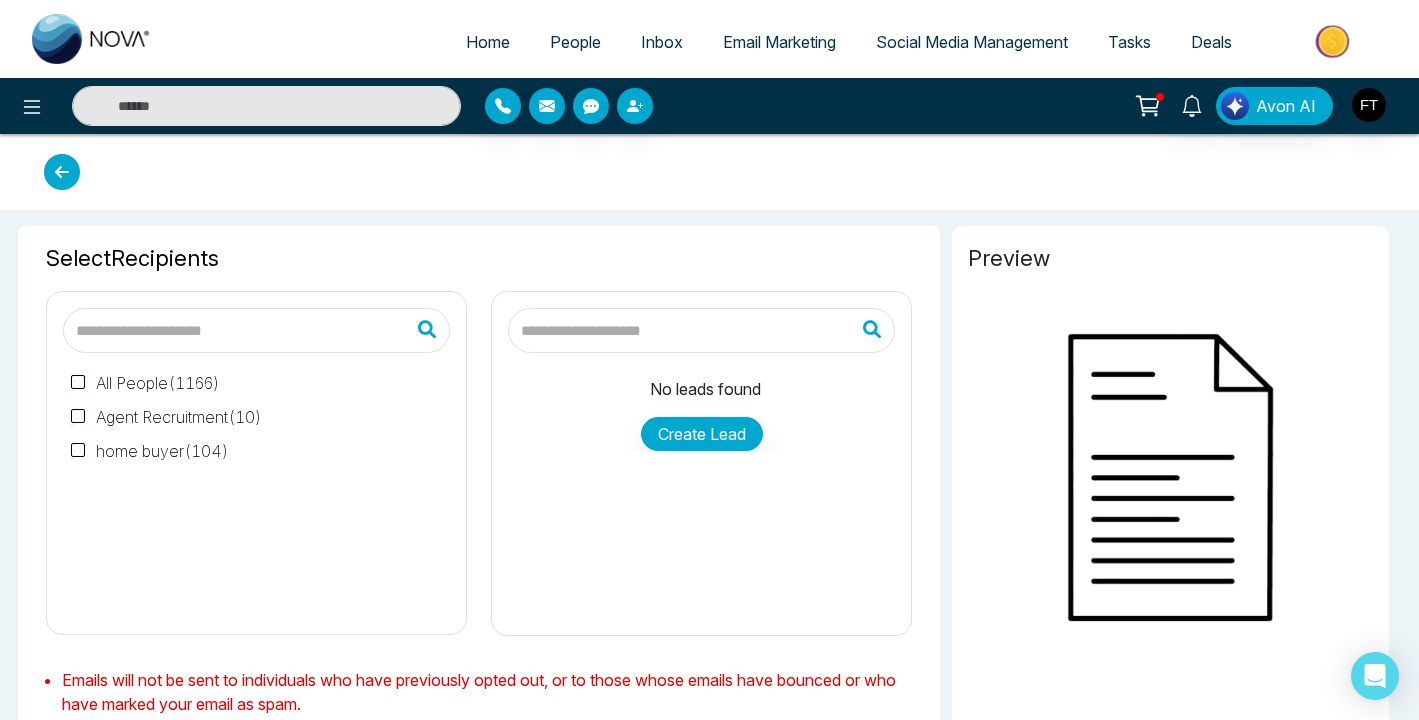 type on "**********" 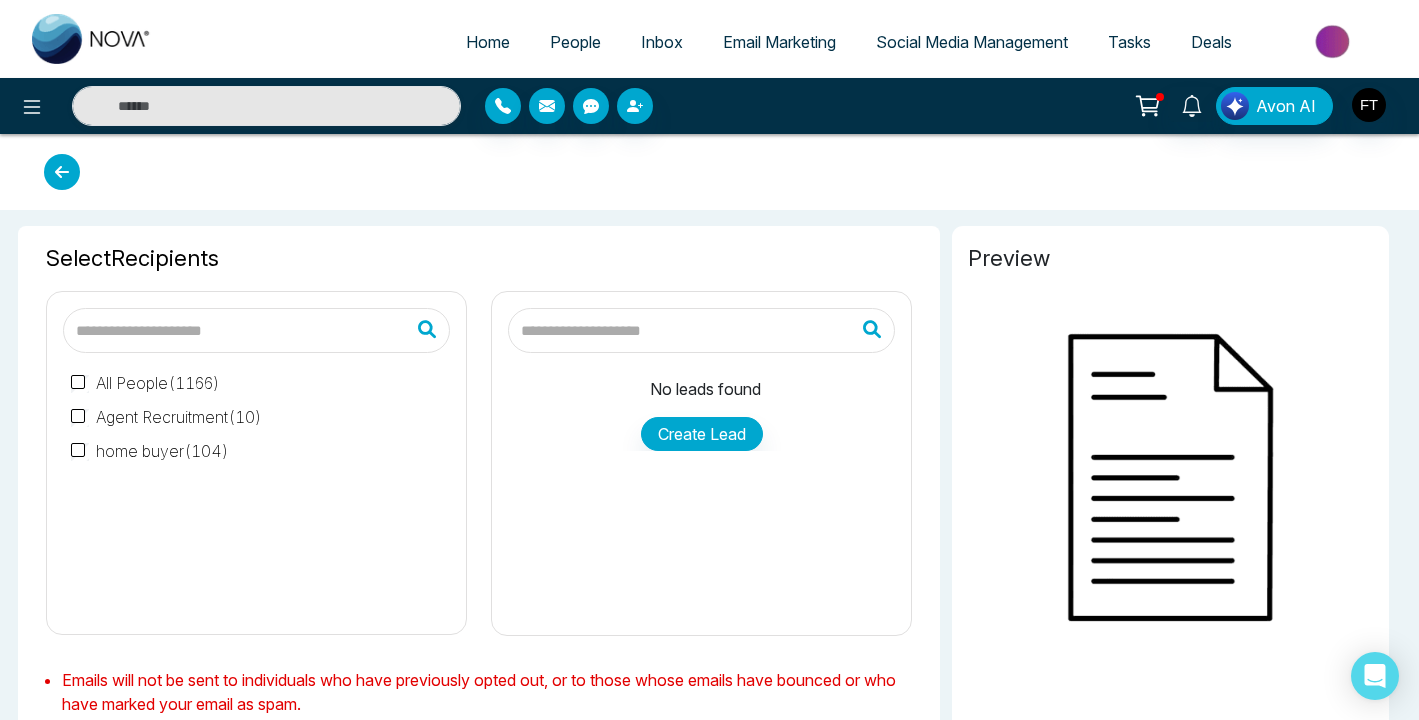 type on "**********" 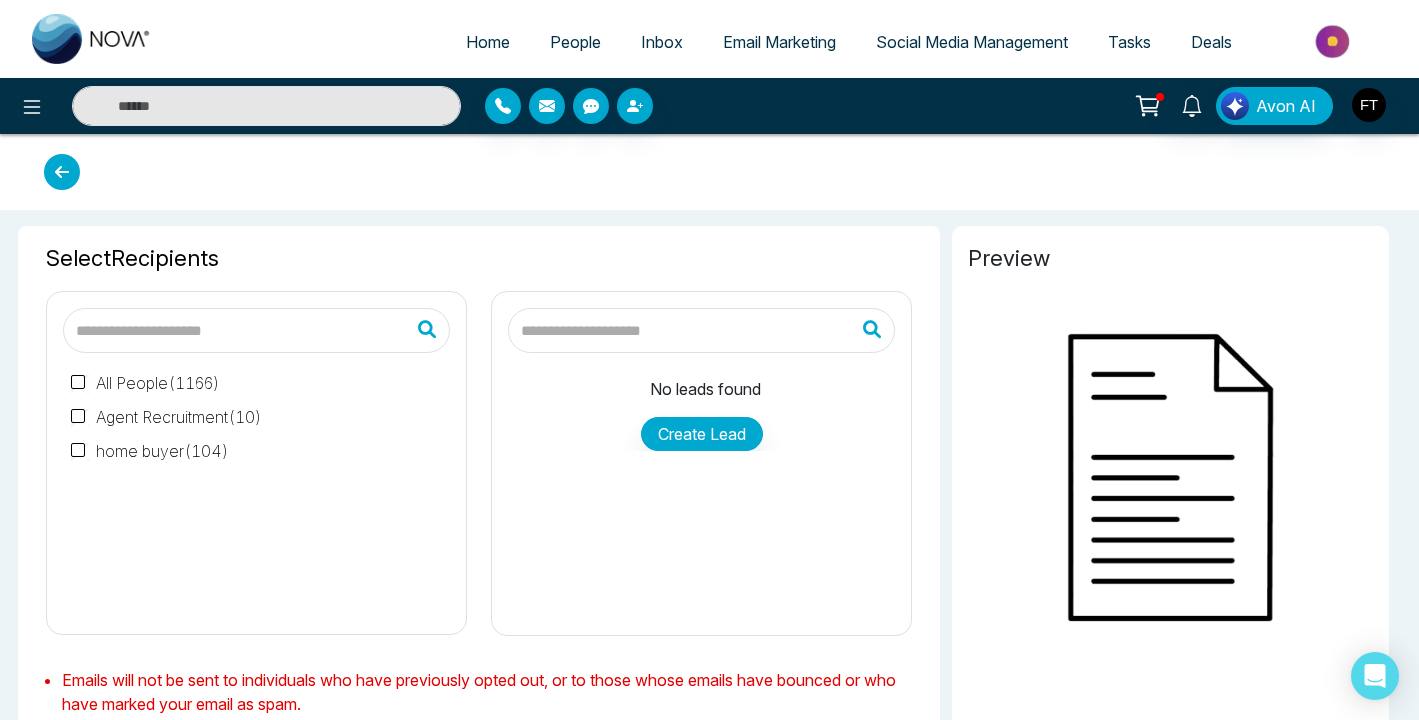 type on "**********" 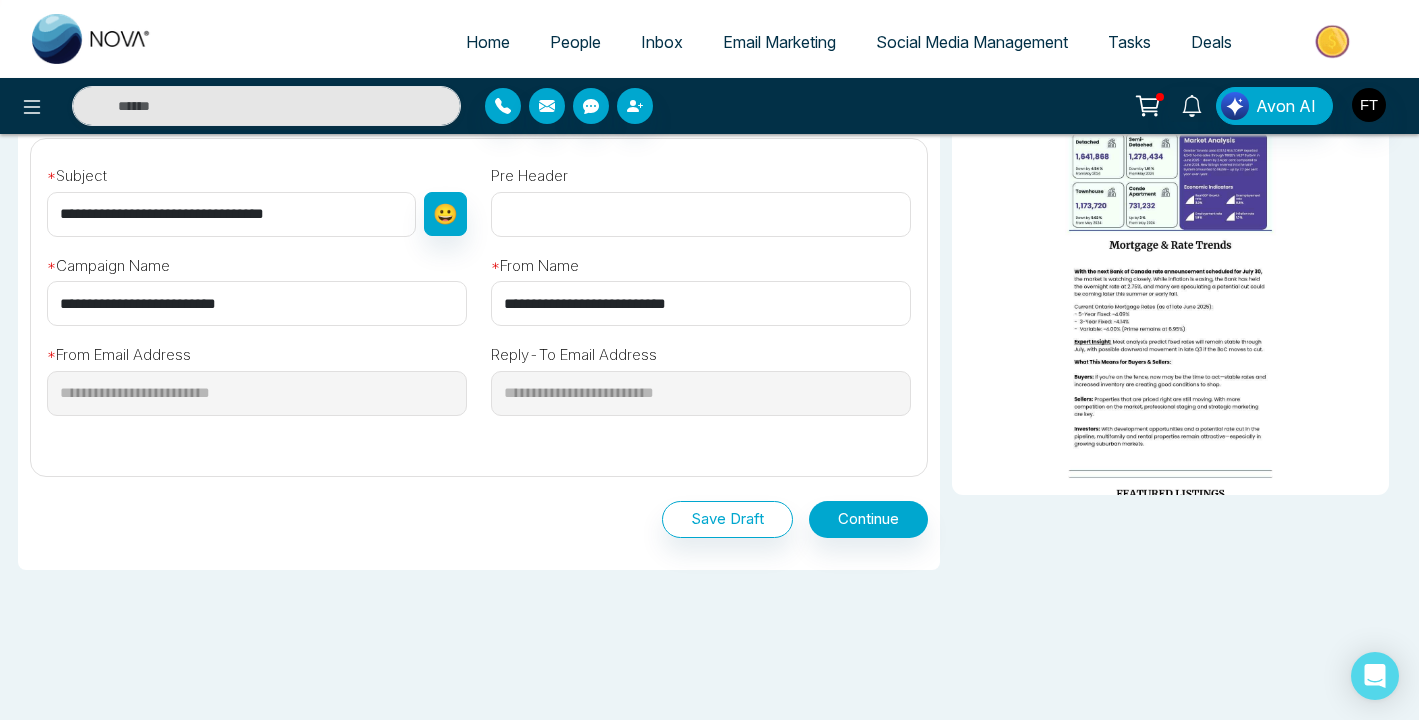 scroll, scrollTop: 667, scrollLeft: 0, axis: vertical 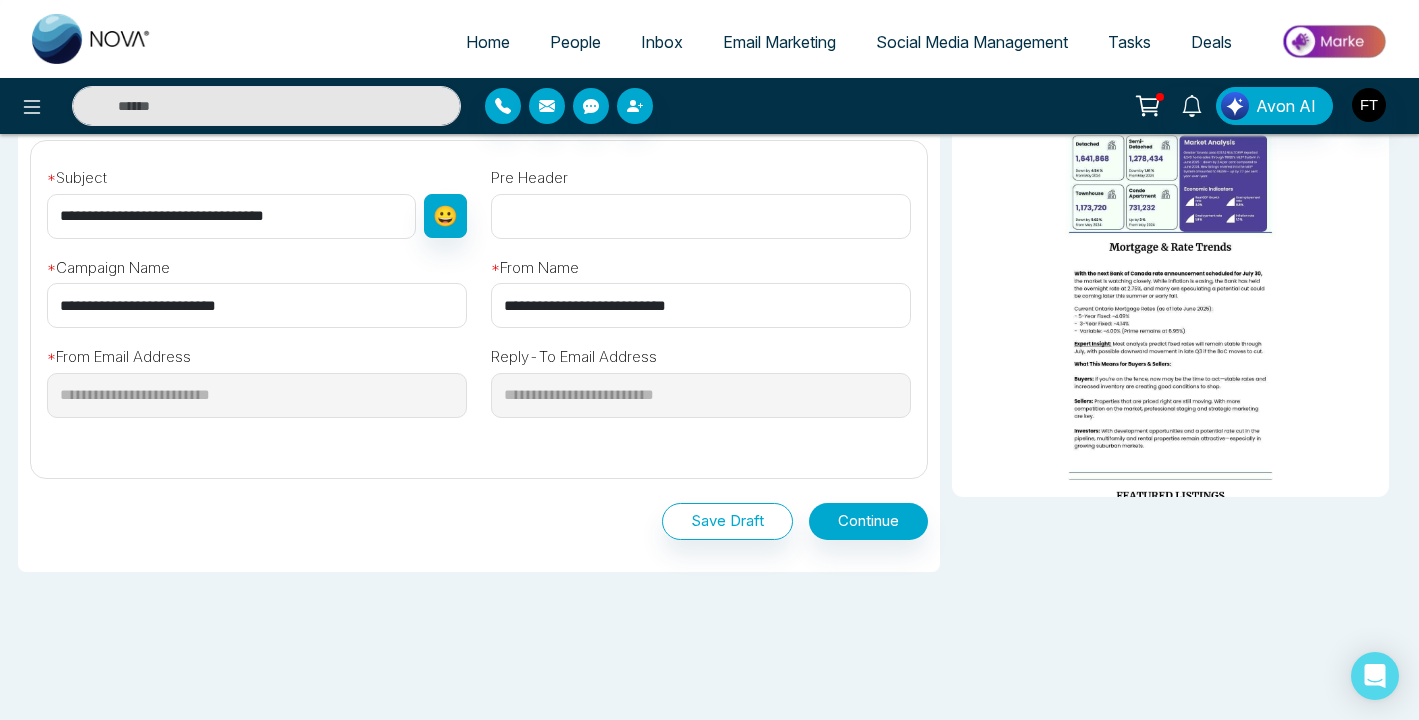 click on "Save Draft" at bounding box center (727, 521) 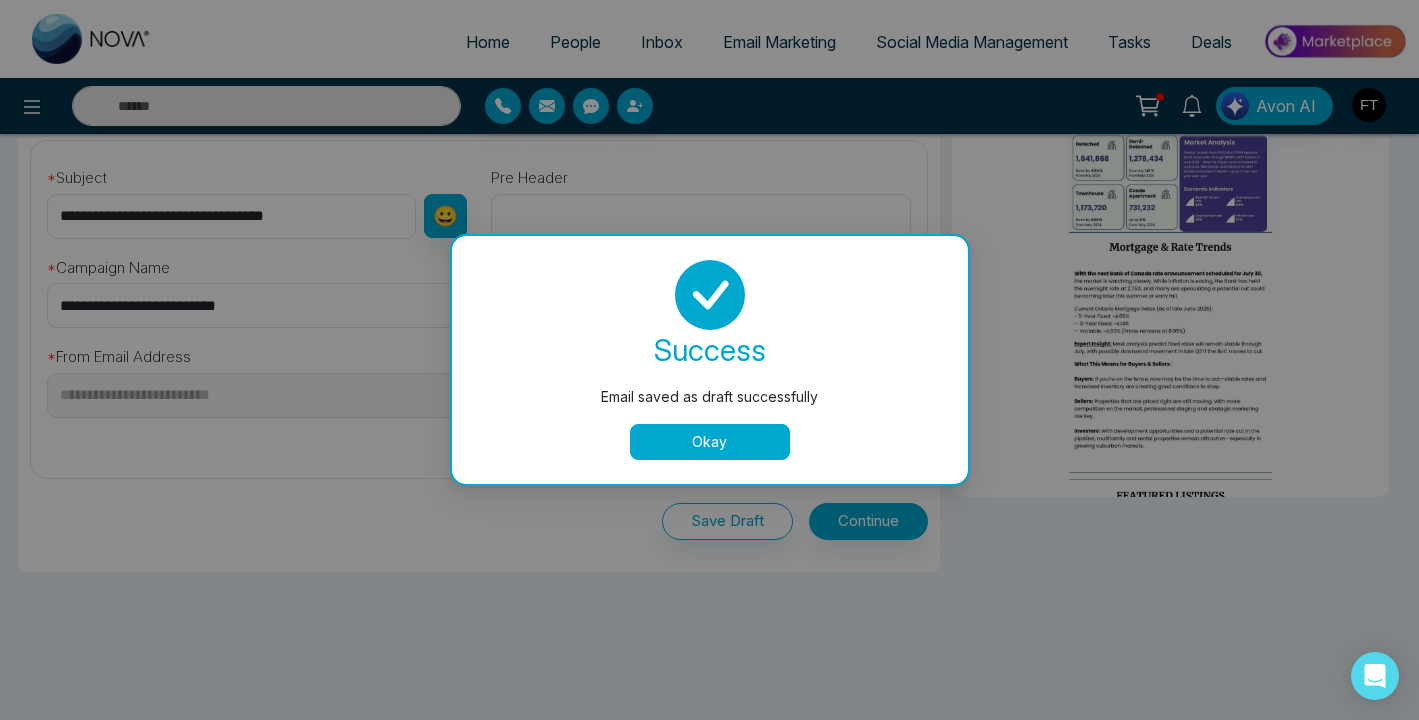 scroll, scrollTop: 684, scrollLeft: 0, axis: vertical 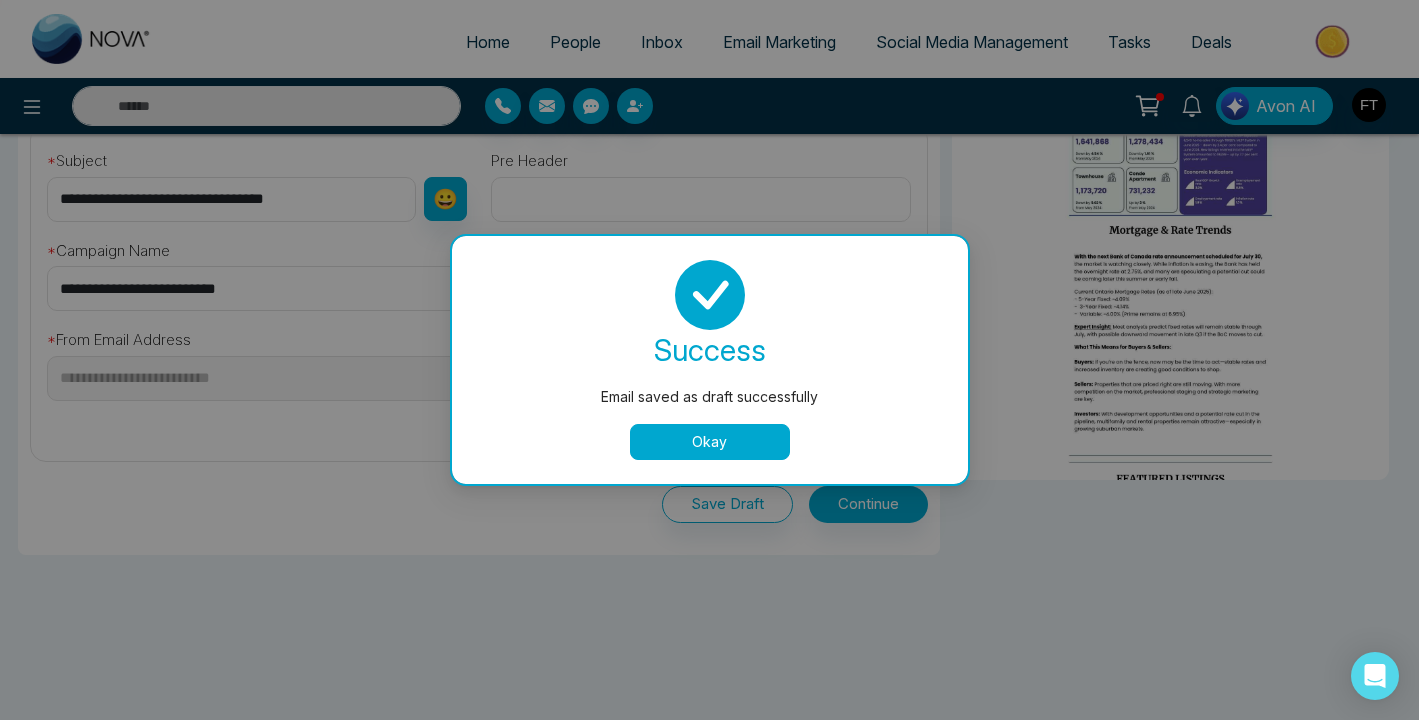 click on "Okay" at bounding box center (710, 442) 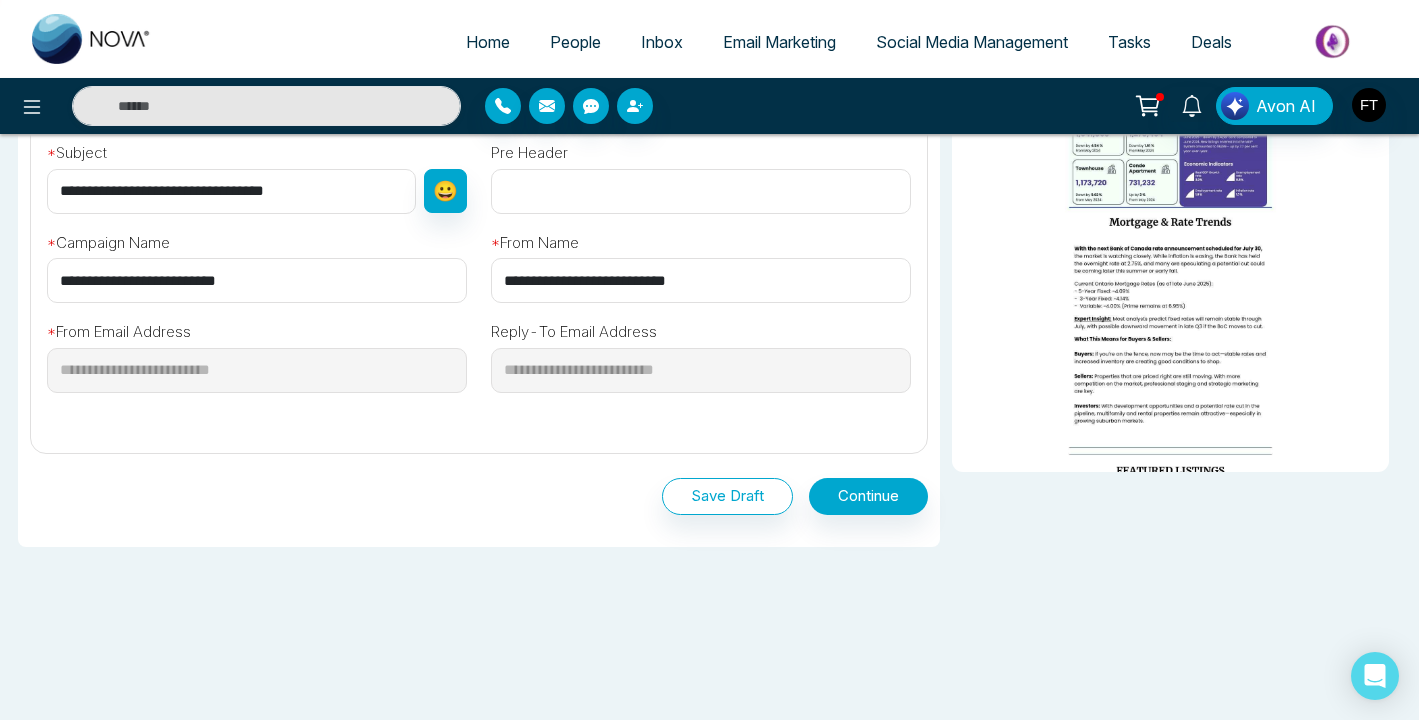 scroll, scrollTop: 691, scrollLeft: 0, axis: vertical 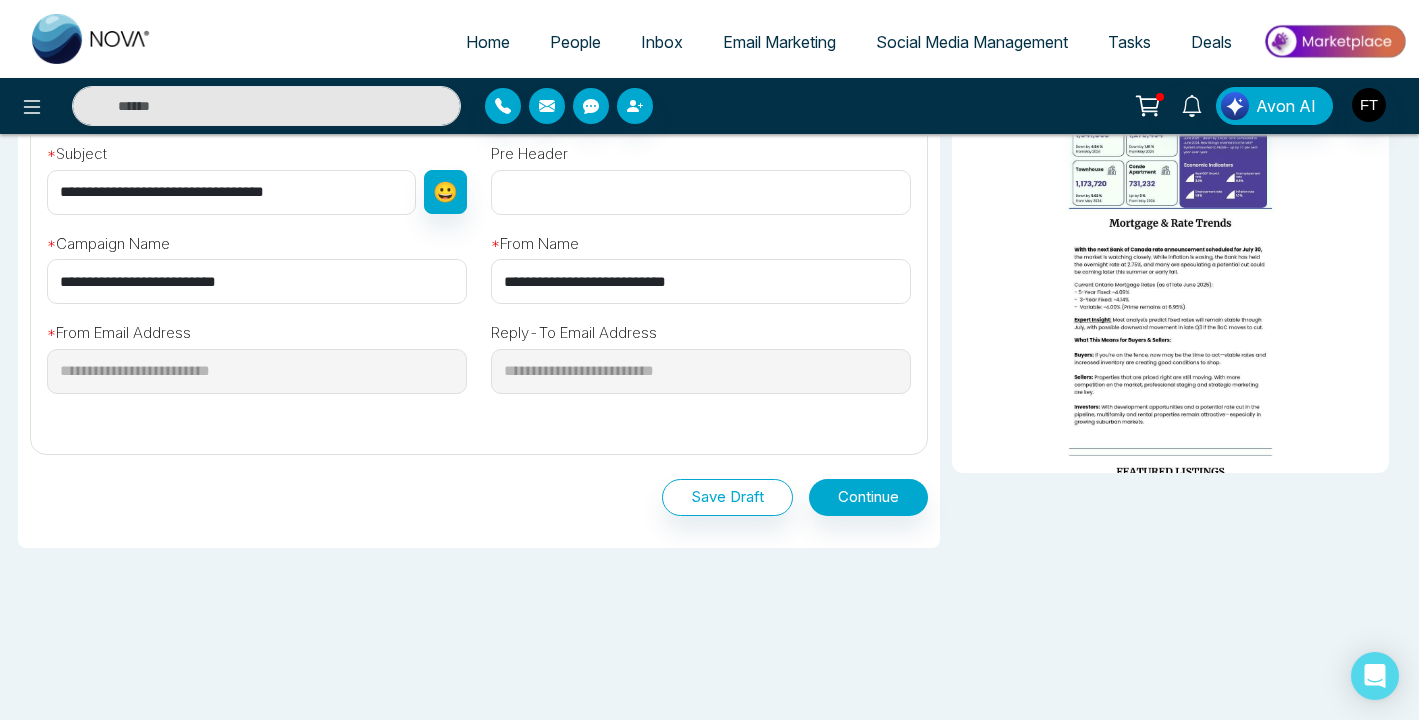 click on "Save Draft" at bounding box center [727, 497] 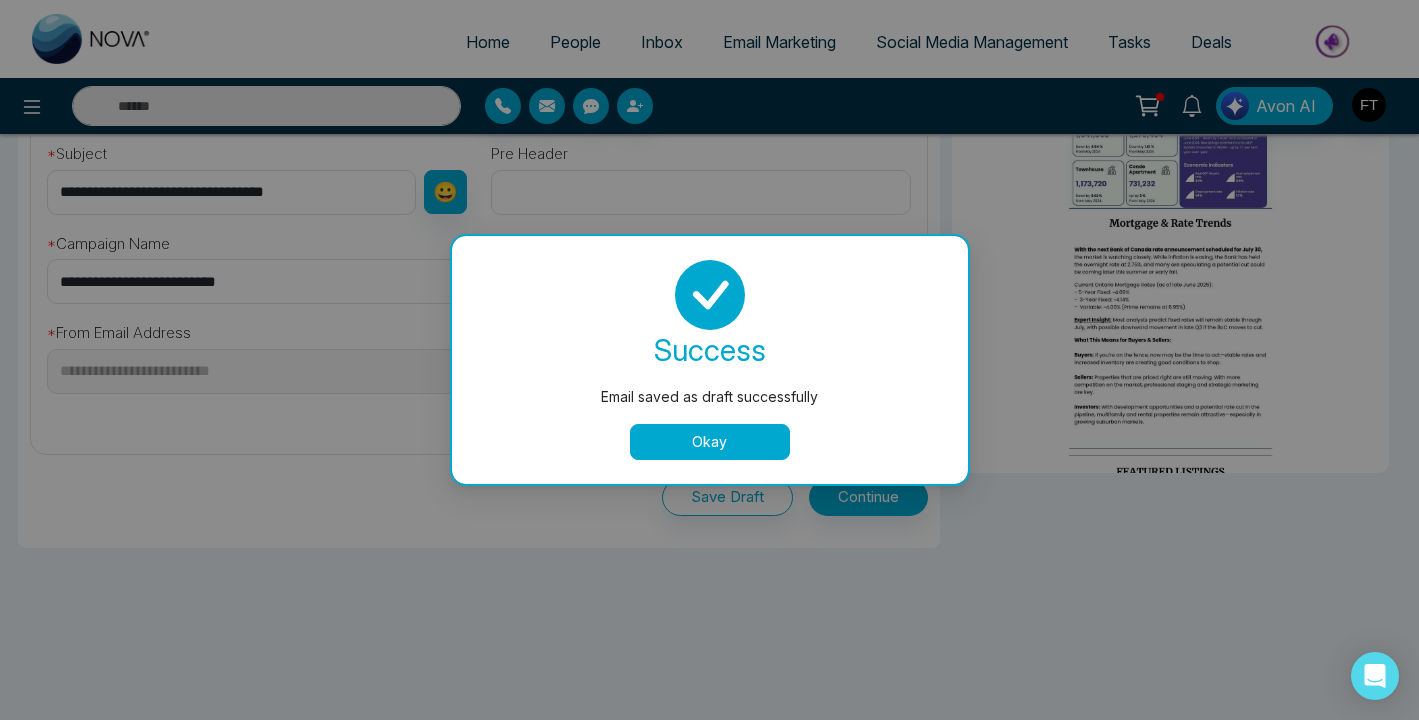 click on "Okay" at bounding box center [710, 442] 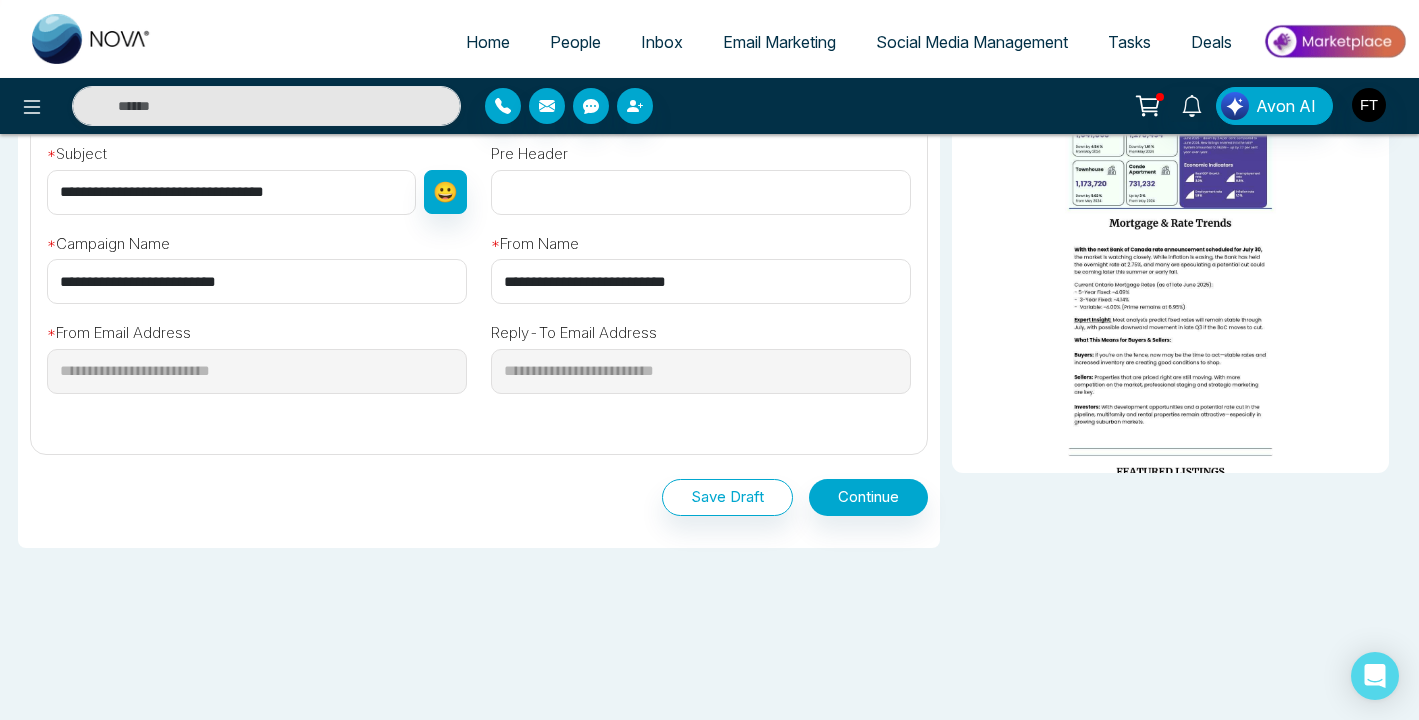 click on "Email Marketing" at bounding box center [779, 42] 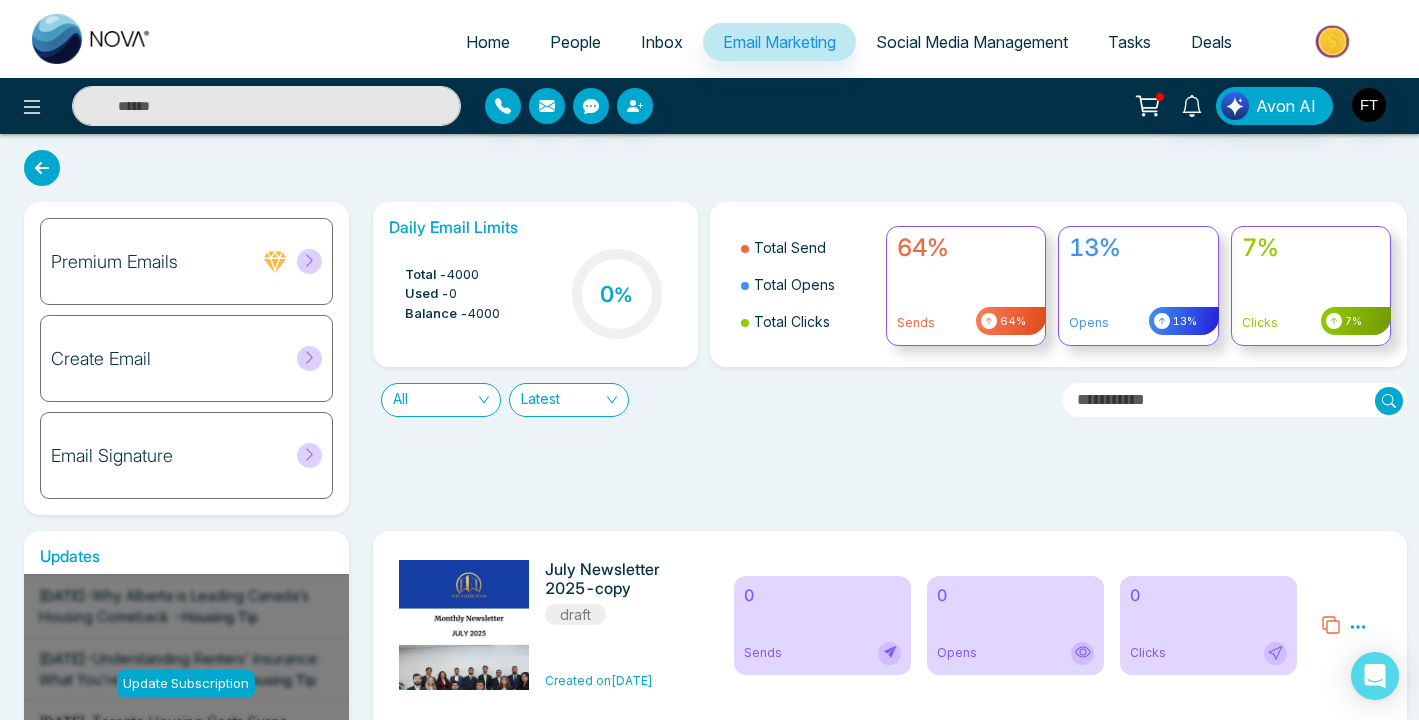 scroll, scrollTop: 0, scrollLeft: 0, axis: both 